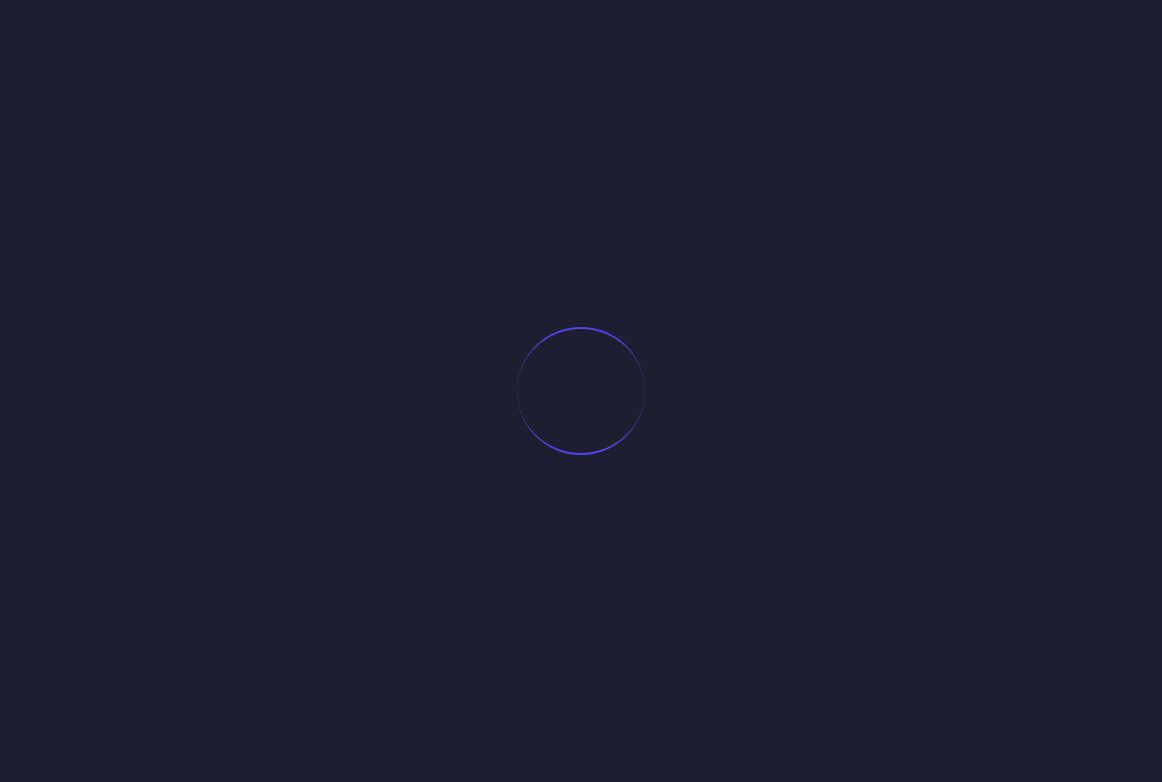 scroll, scrollTop: 0, scrollLeft: 0, axis: both 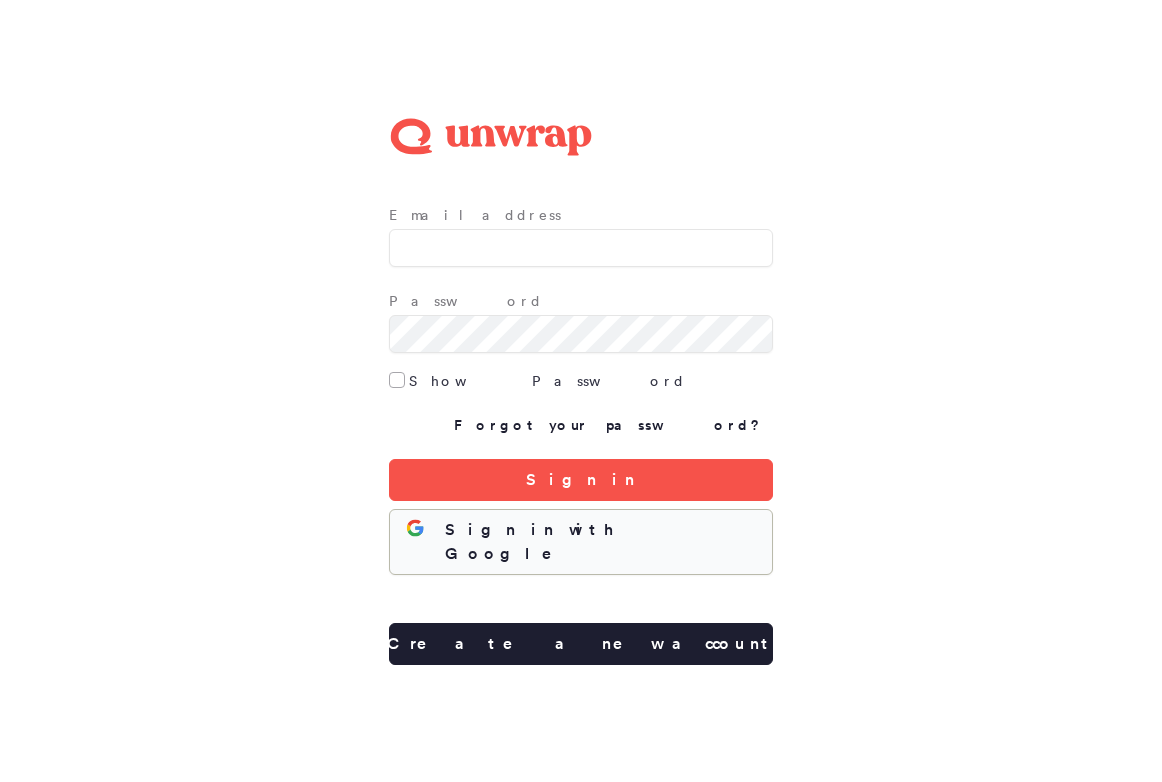 click on "Sign in with Google" at bounding box center (581, 542) 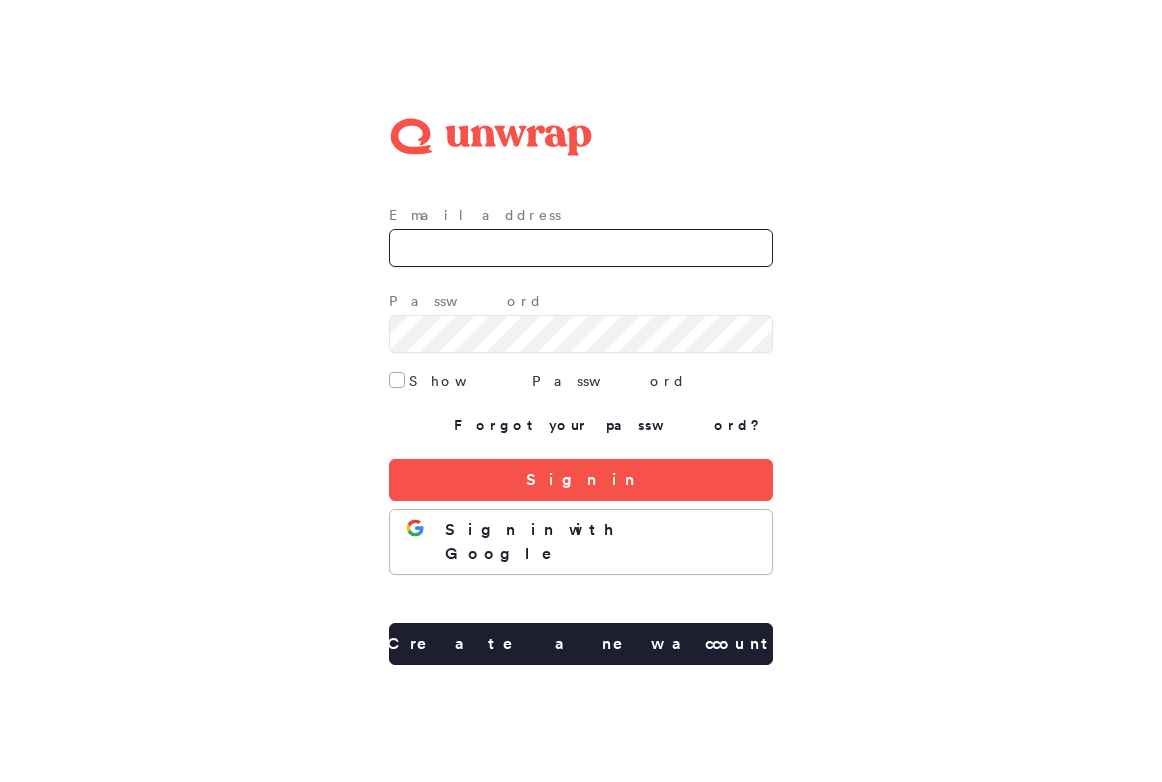 click on "Email address" at bounding box center (581, 248) 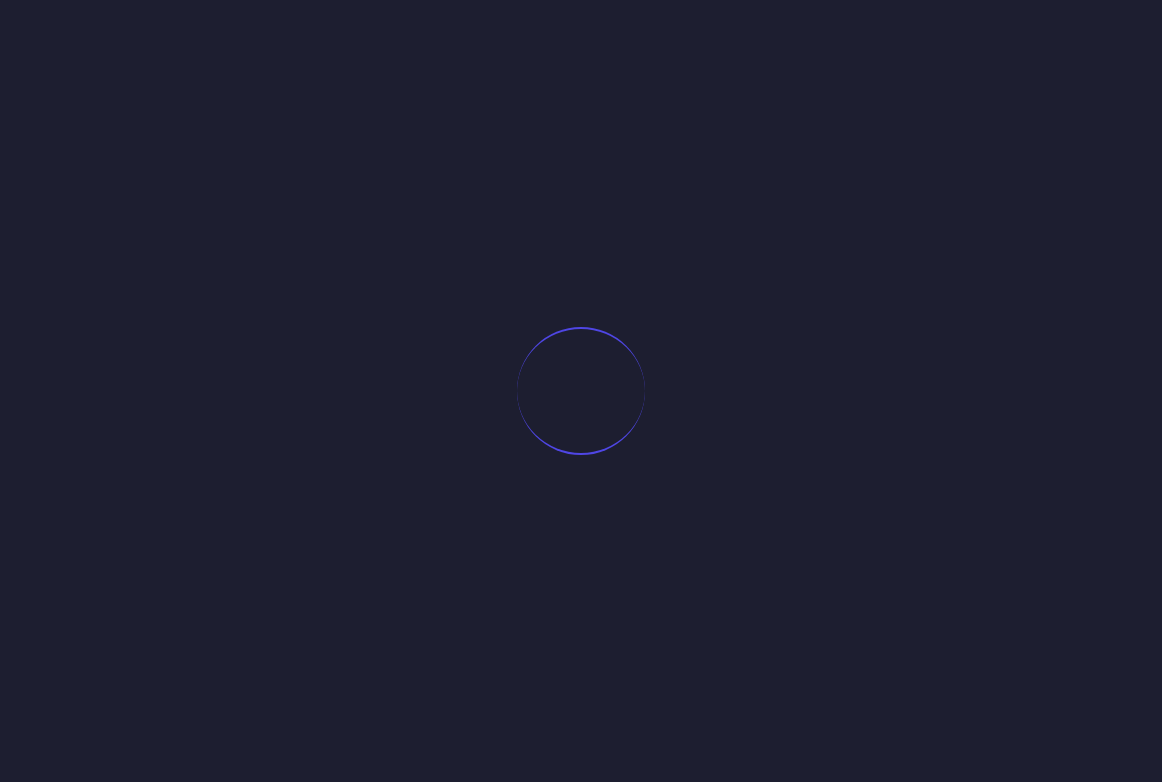 scroll, scrollTop: 0, scrollLeft: 0, axis: both 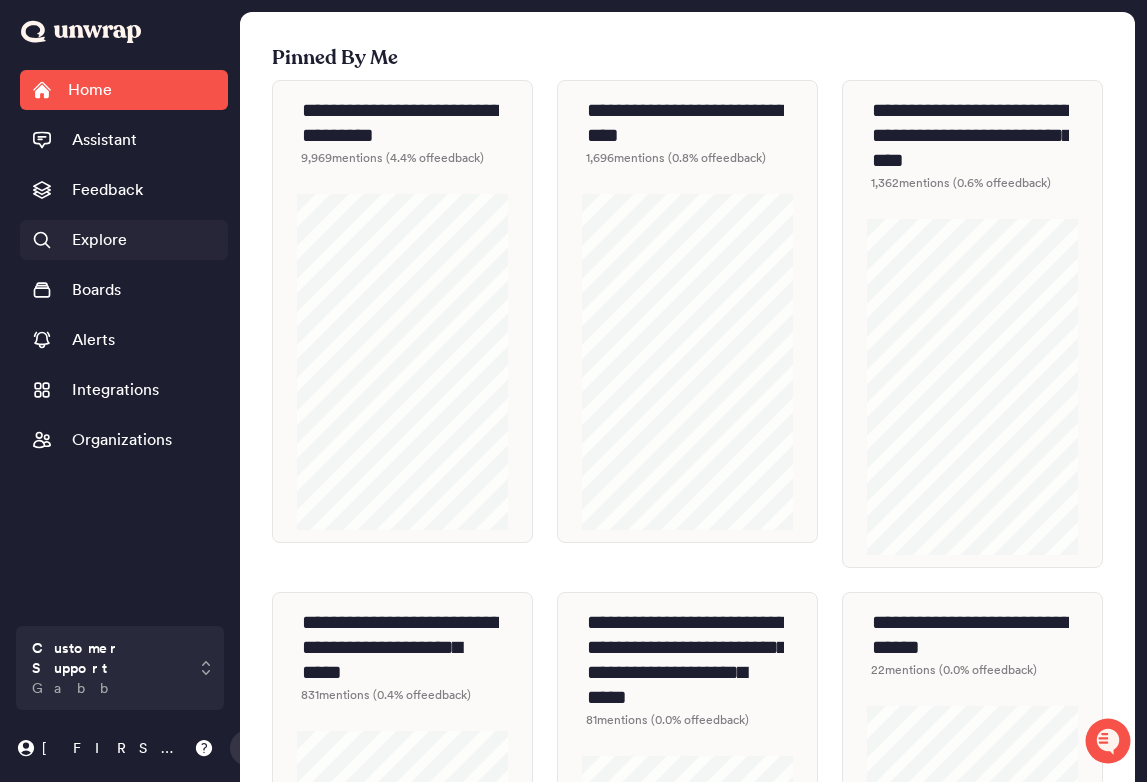 click on "Explore" at bounding box center [124, 240] 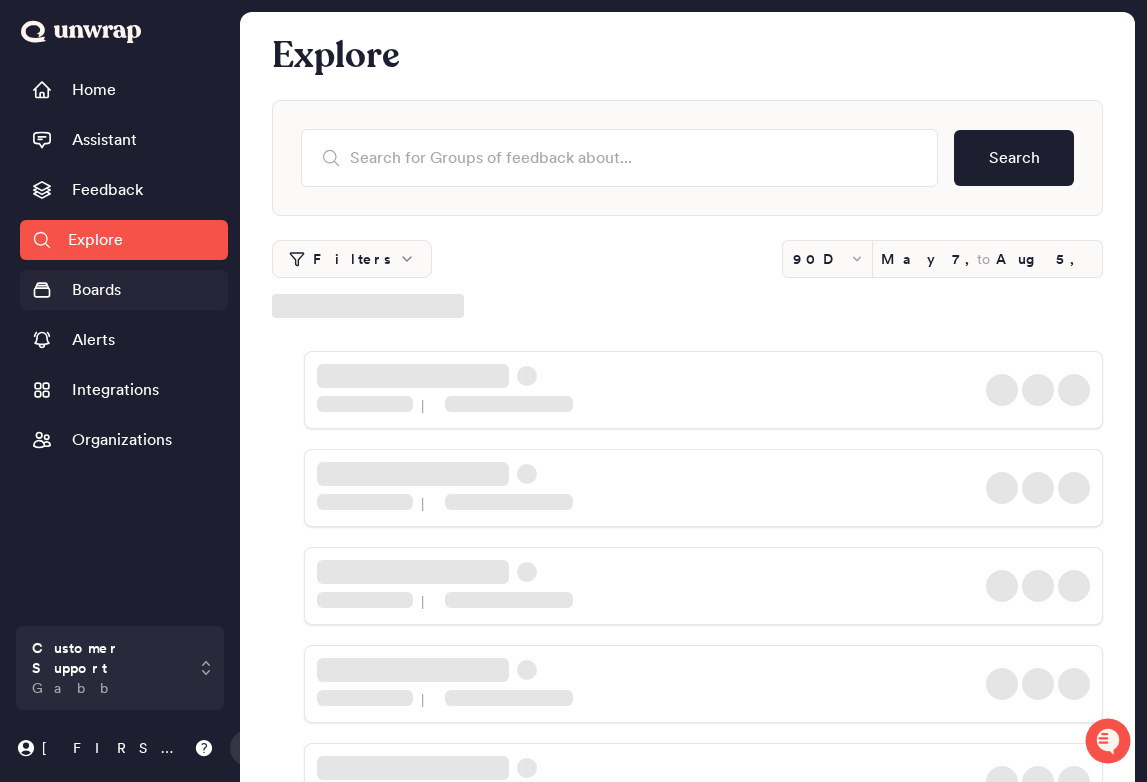 click on "Boards" at bounding box center (96, 290) 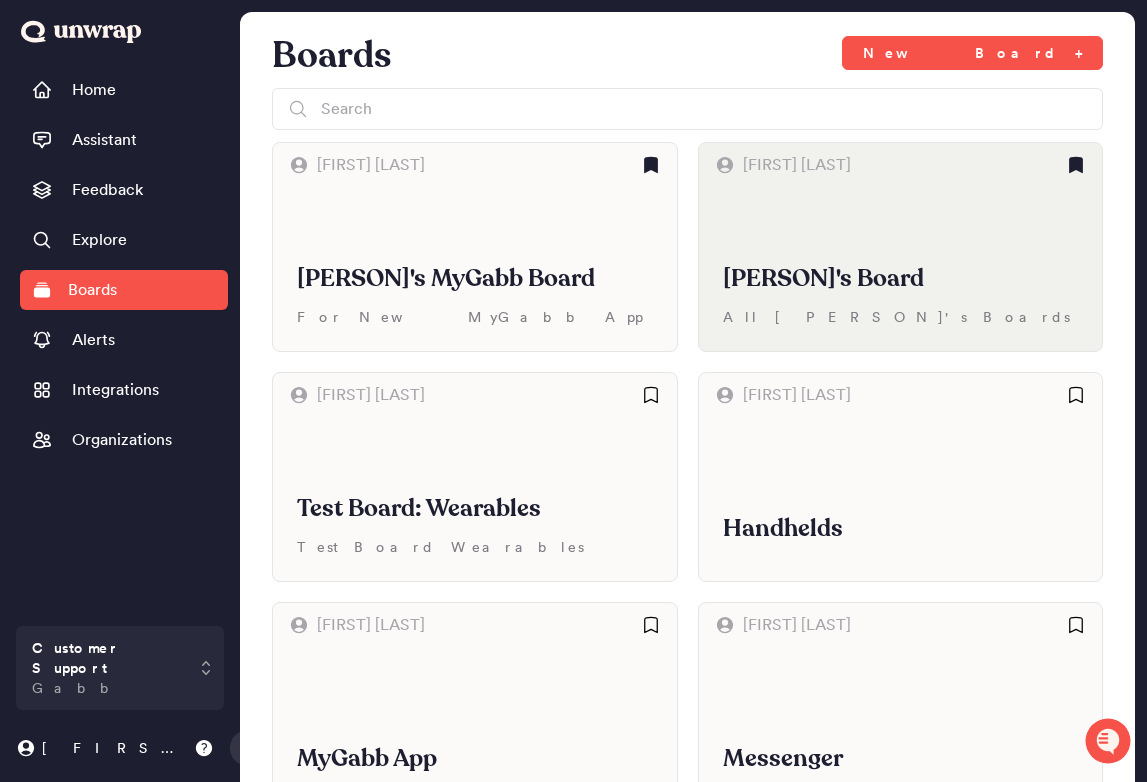 click on "Cristian's Board" at bounding box center [901, 279] 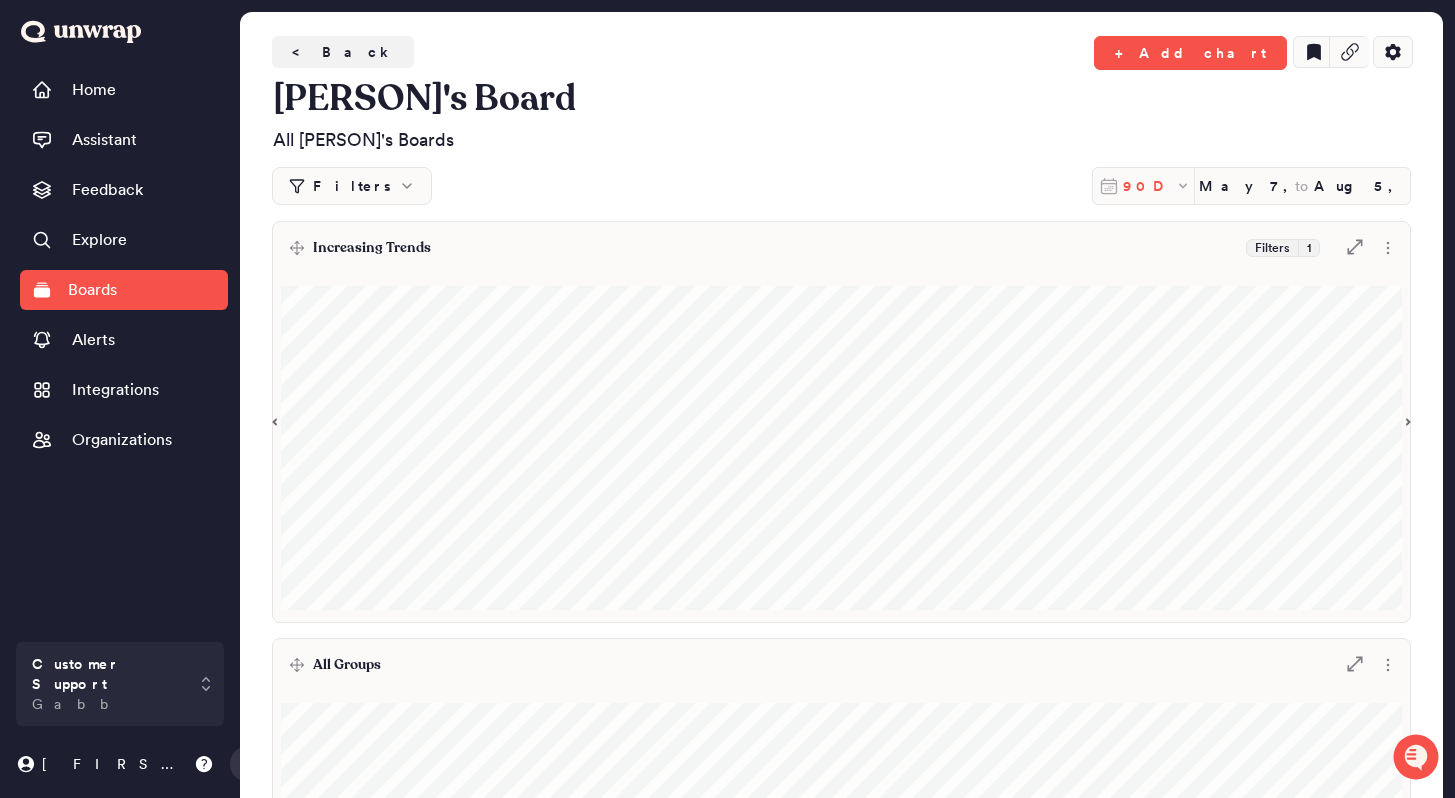 click on "90D" at bounding box center [1149, 186] 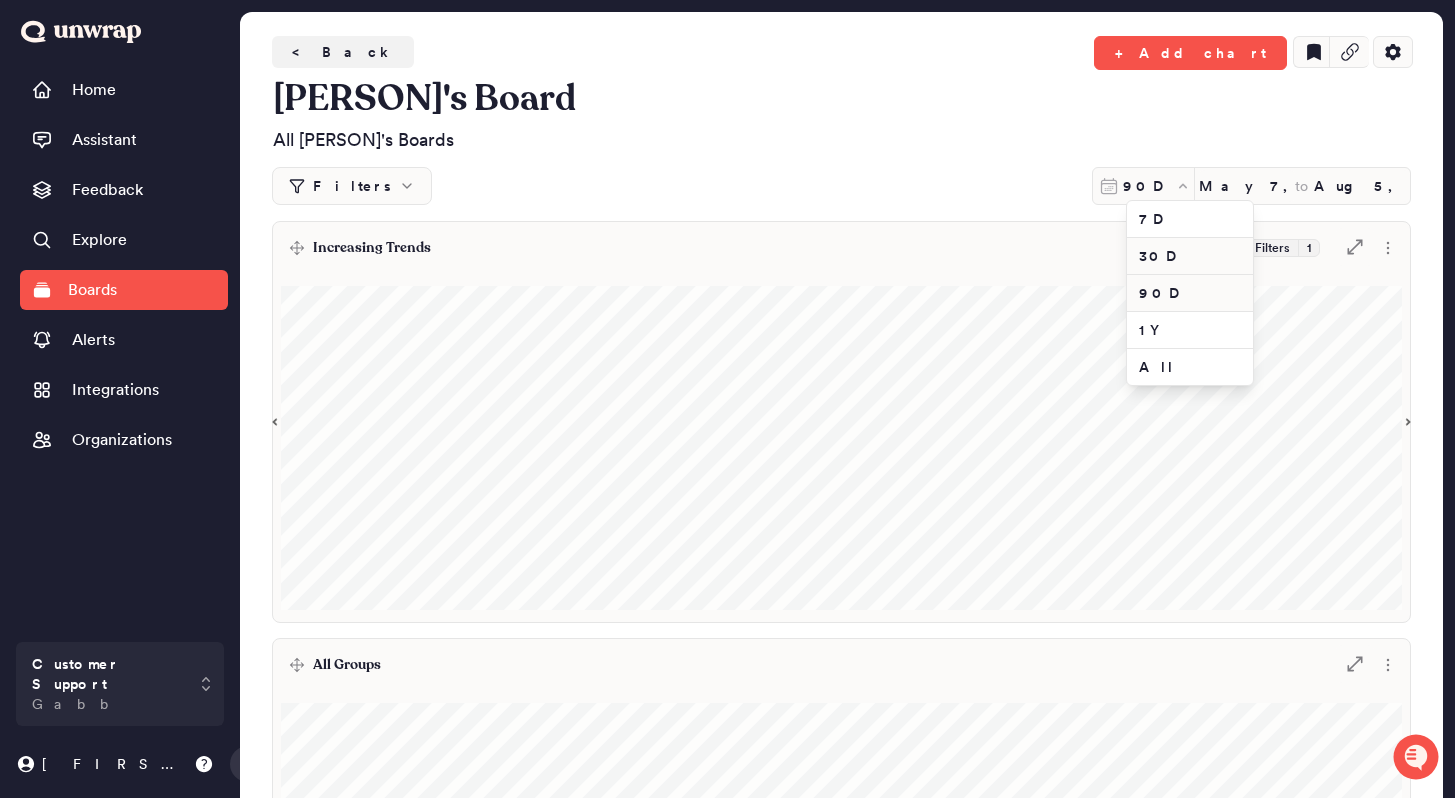 click on "30D" at bounding box center [1190, 256] 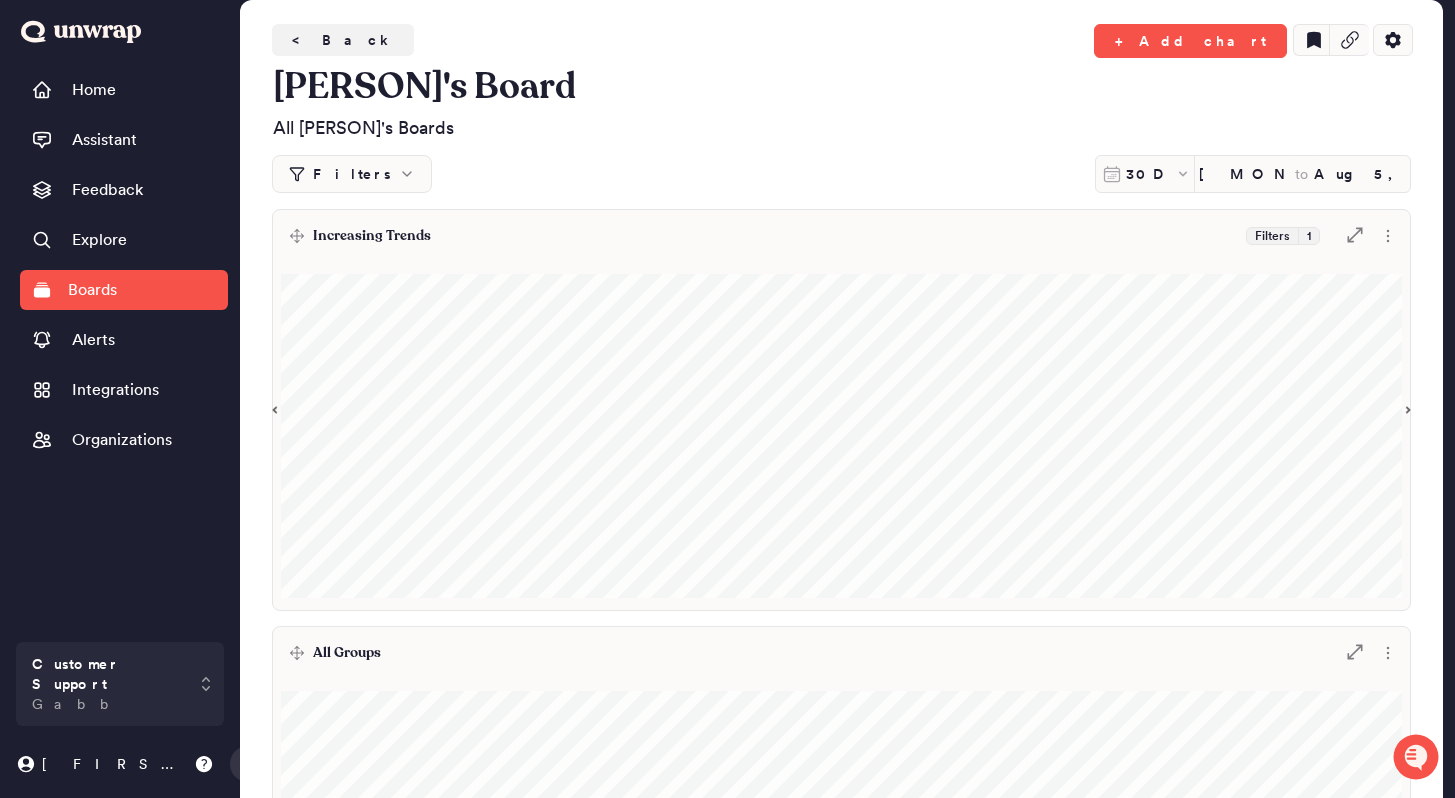 scroll, scrollTop: 0, scrollLeft: 0, axis: both 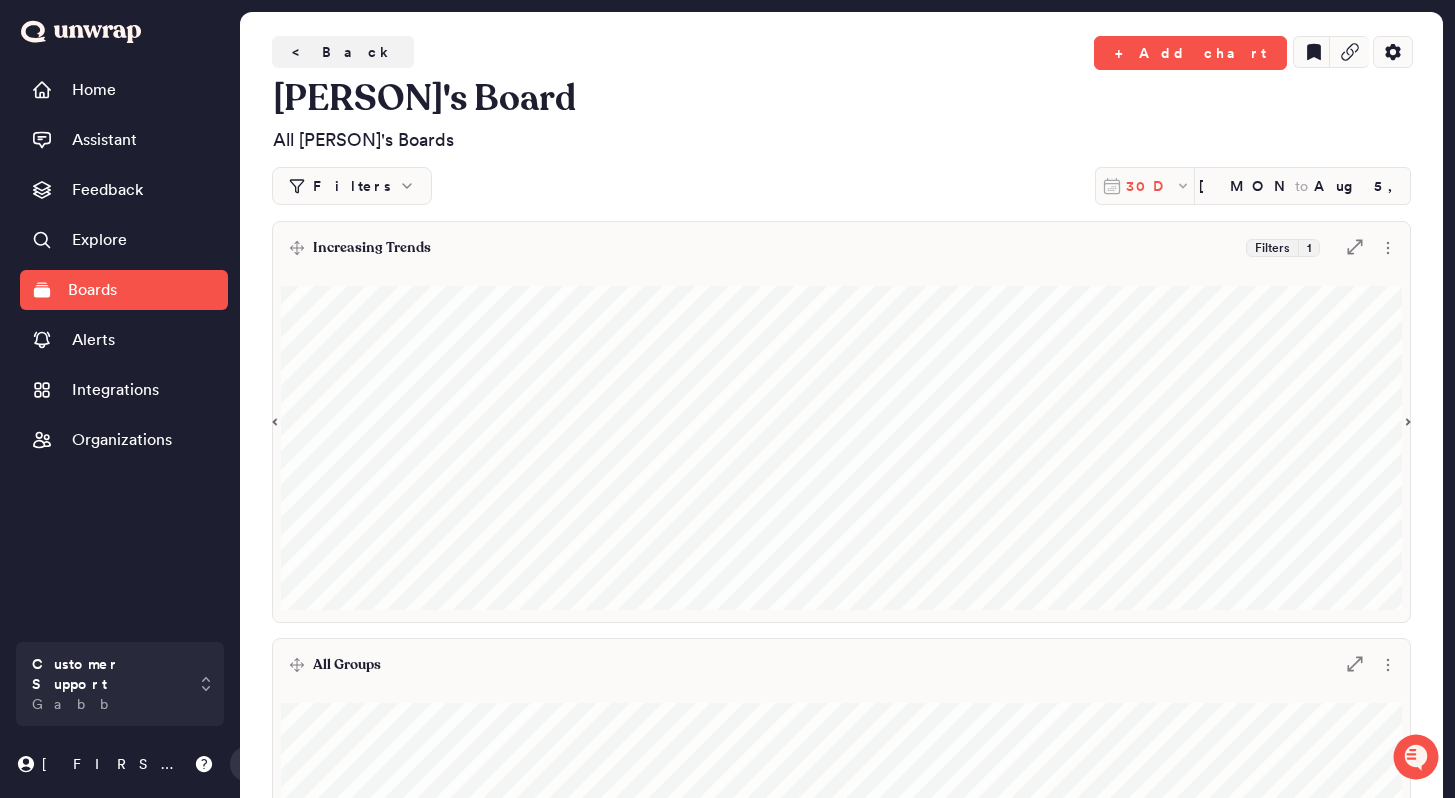 click on "30D" at bounding box center [1150, 186] 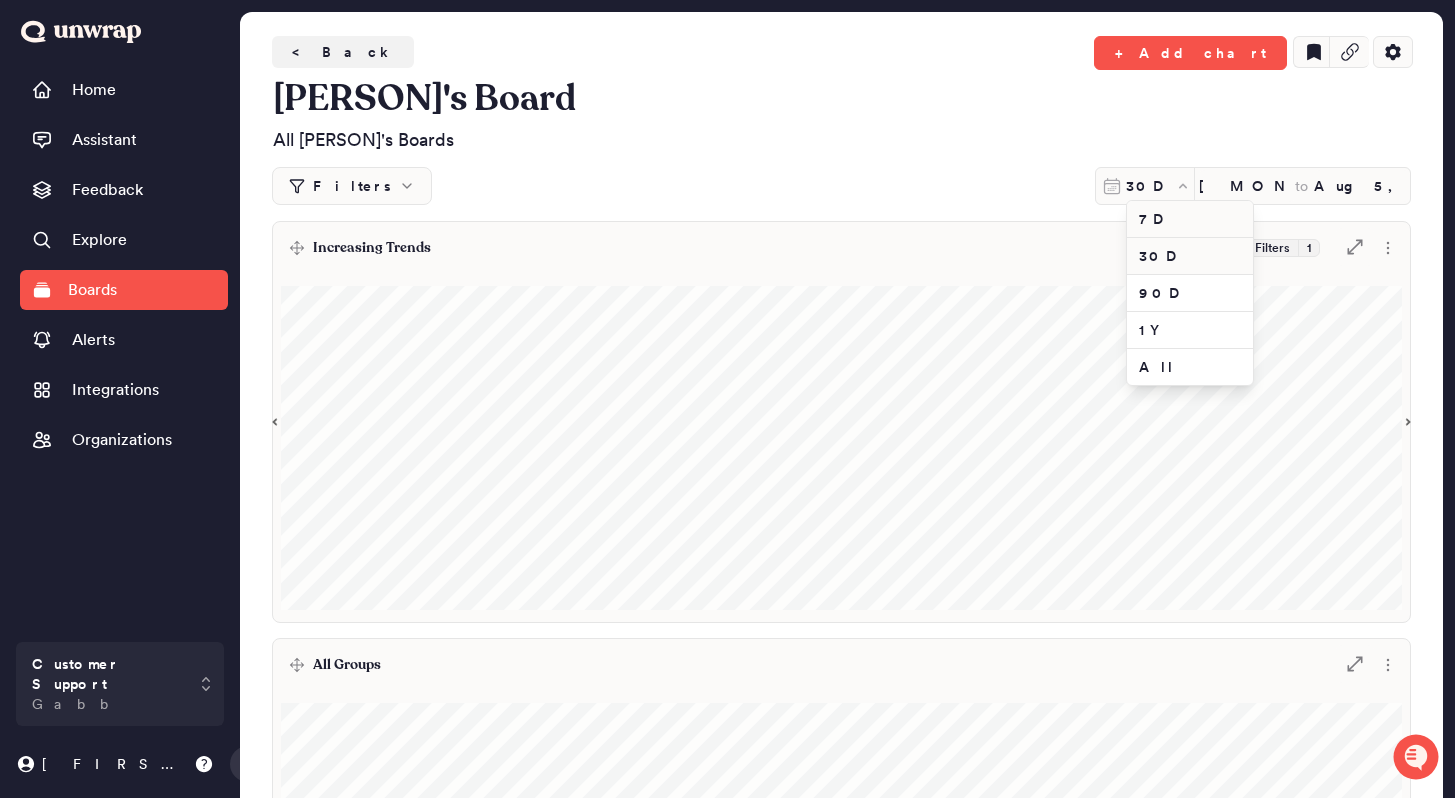 click on "7D" at bounding box center (1190, 219) 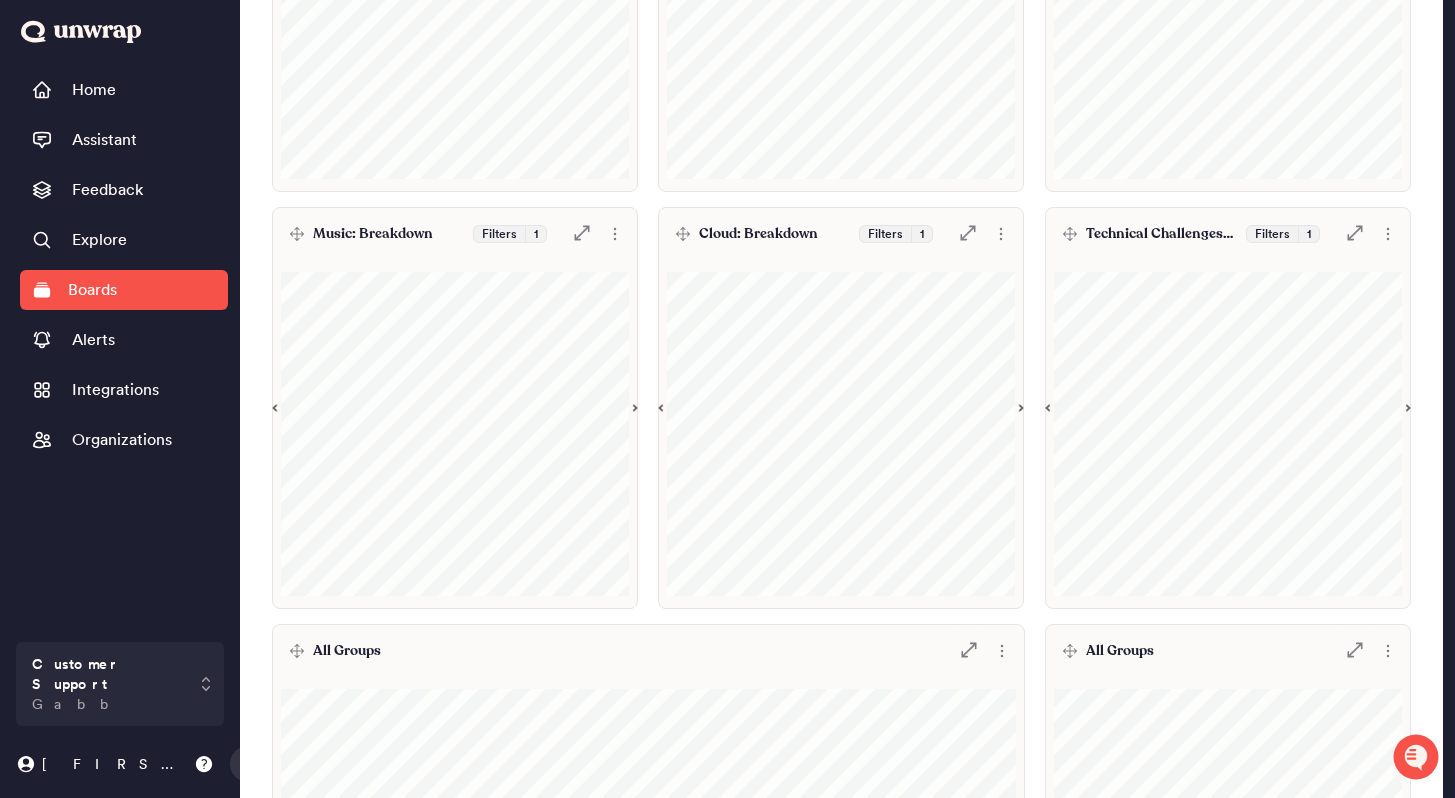 scroll, scrollTop: 1684, scrollLeft: 0, axis: vertical 